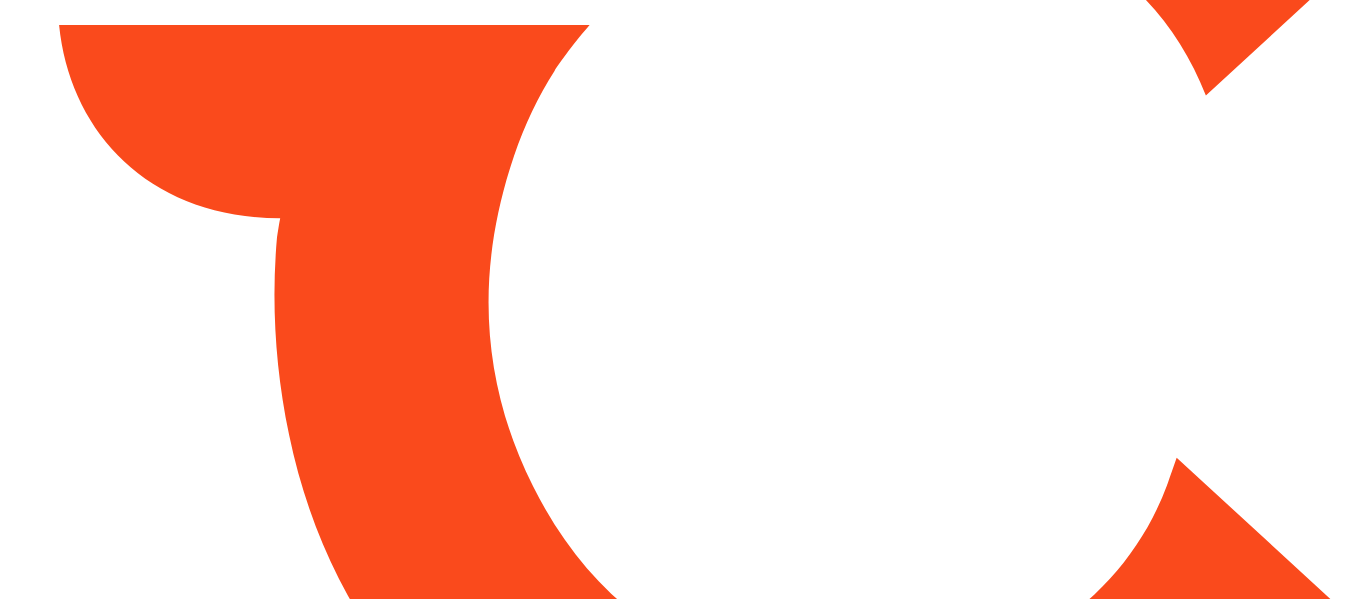 scroll, scrollTop: 0, scrollLeft: 0, axis: both 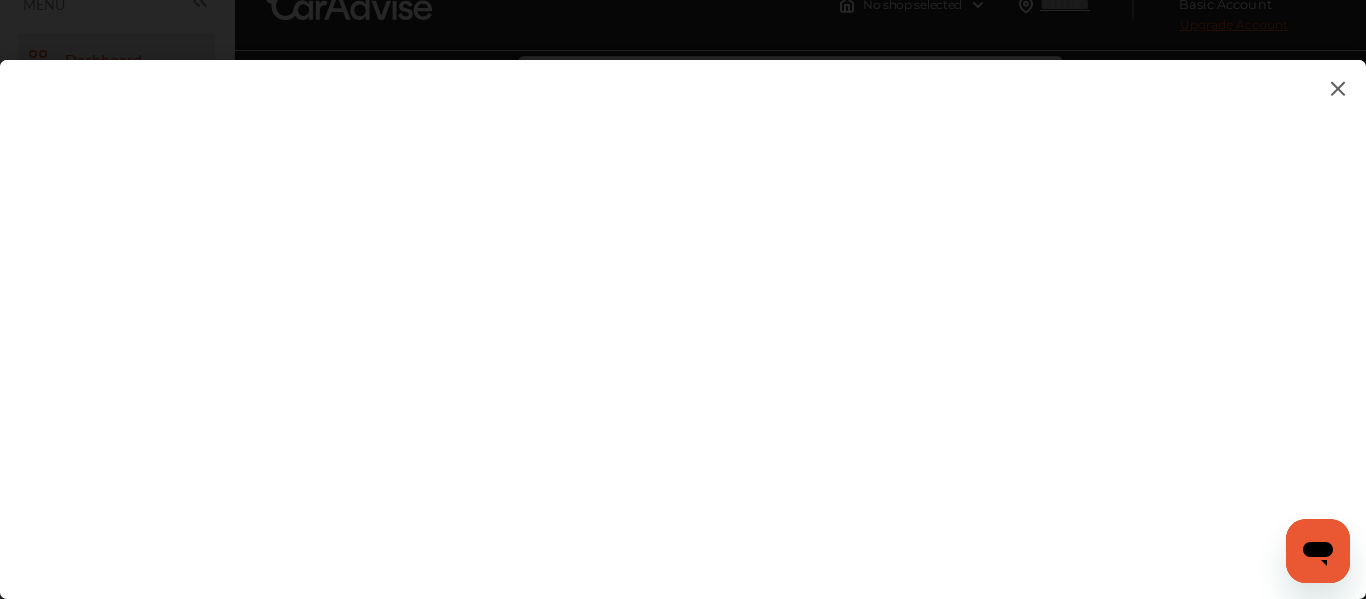 click at bounding box center [683, 309] 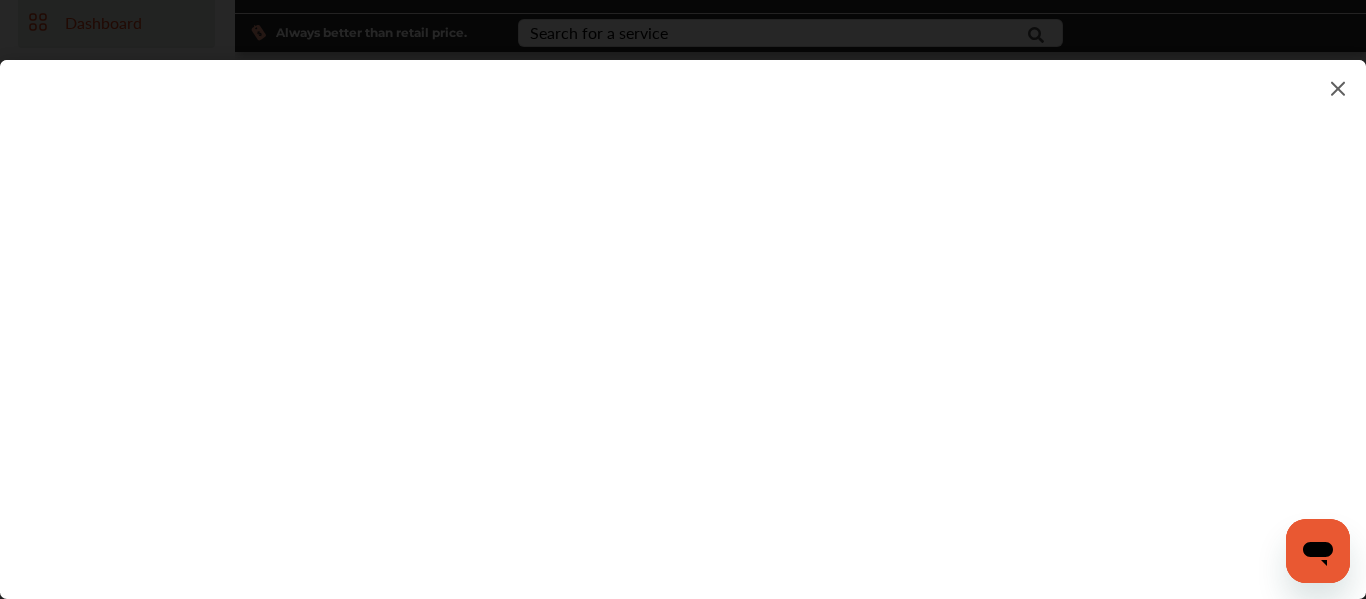 scroll, scrollTop: 80, scrollLeft: 0, axis: vertical 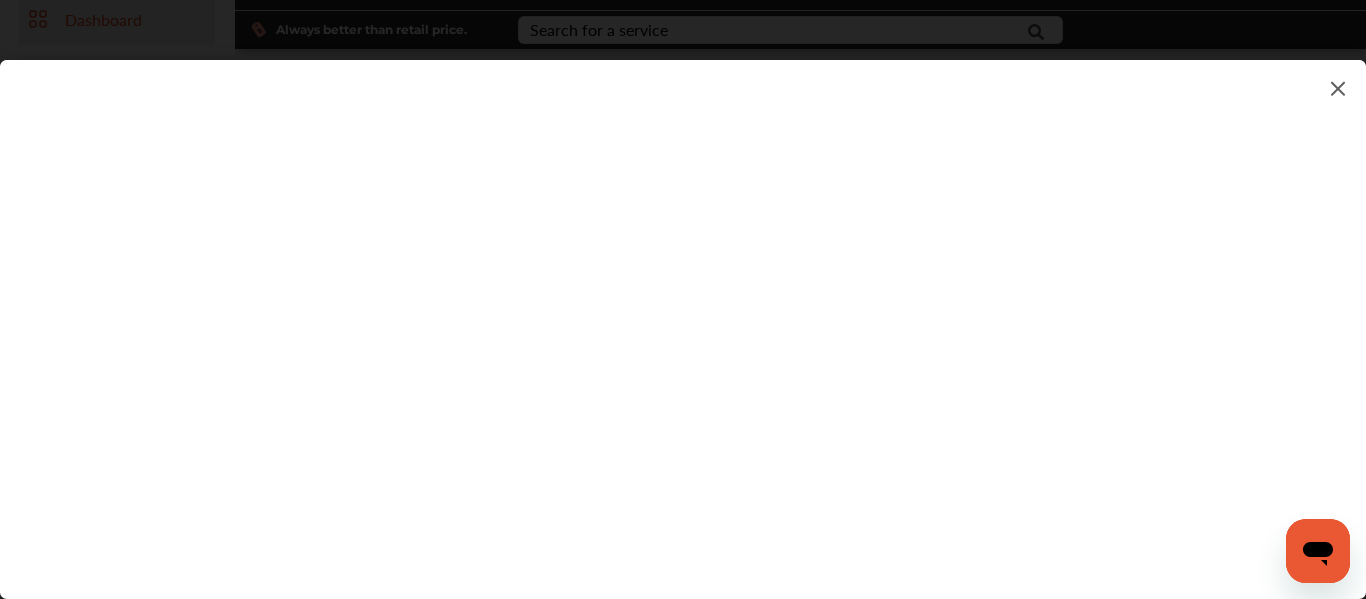 click at bounding box center (683, 309) 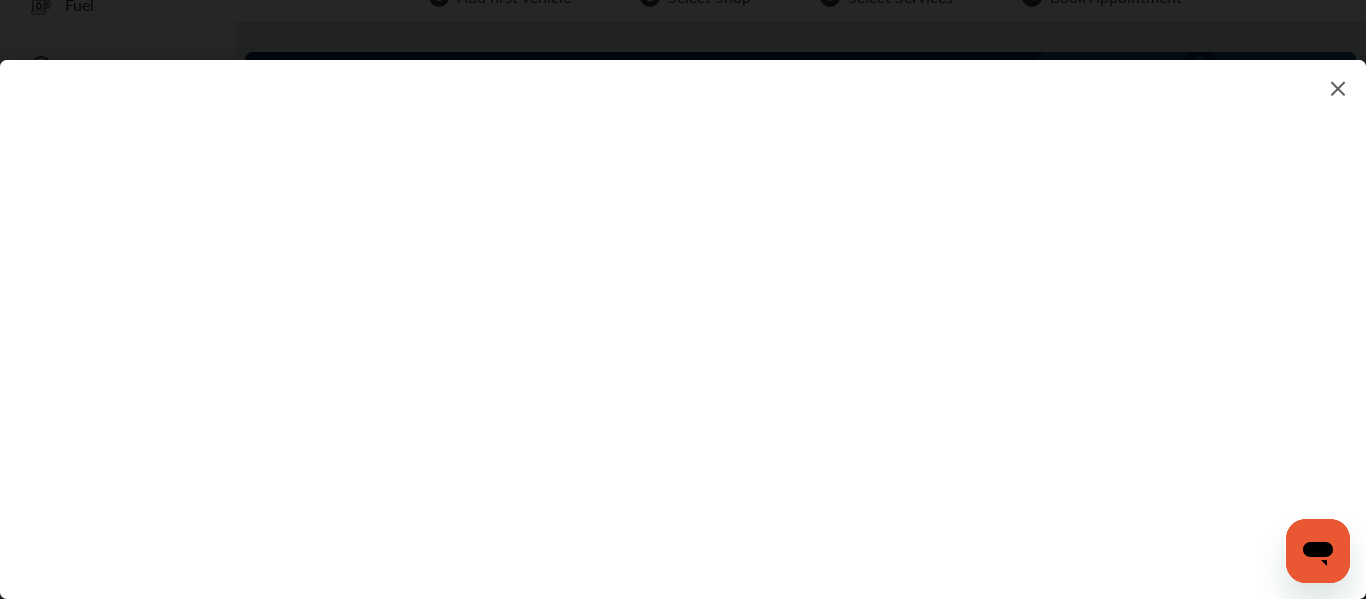 scroll, scrollTop: 160, scrollLeft: 0, axis: vertical 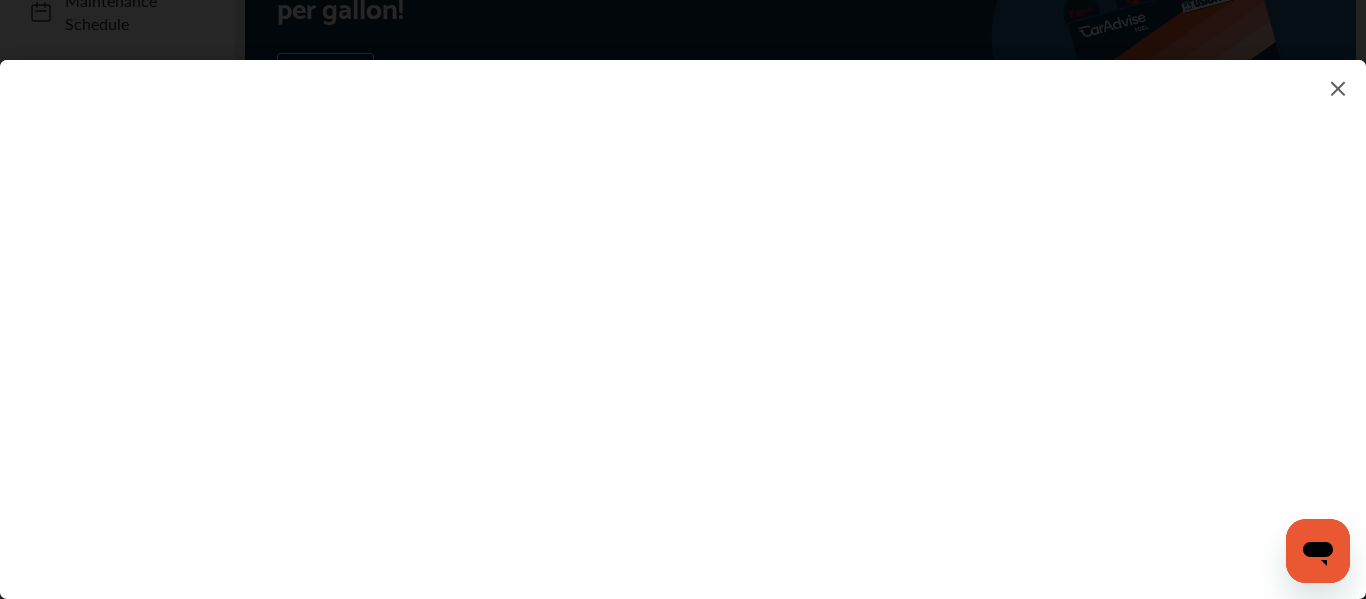 click at bounding box center [683, 309] 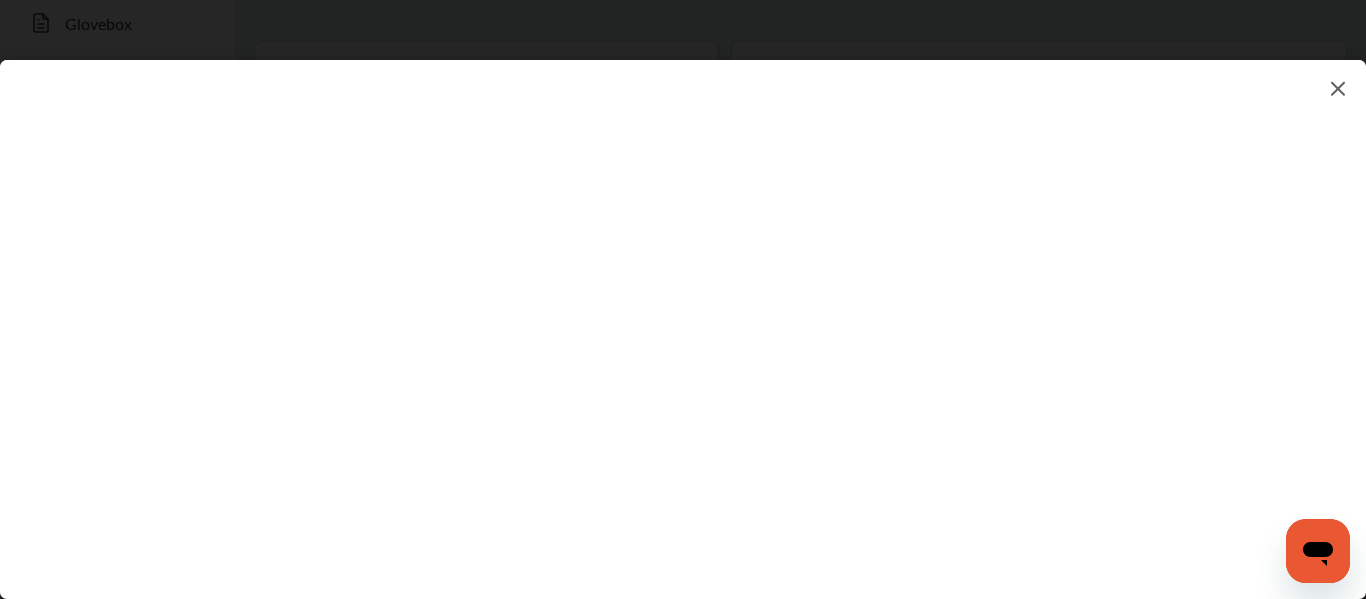 scroll, scrollTop: 440, scrollLeft: 0, axis: vertical 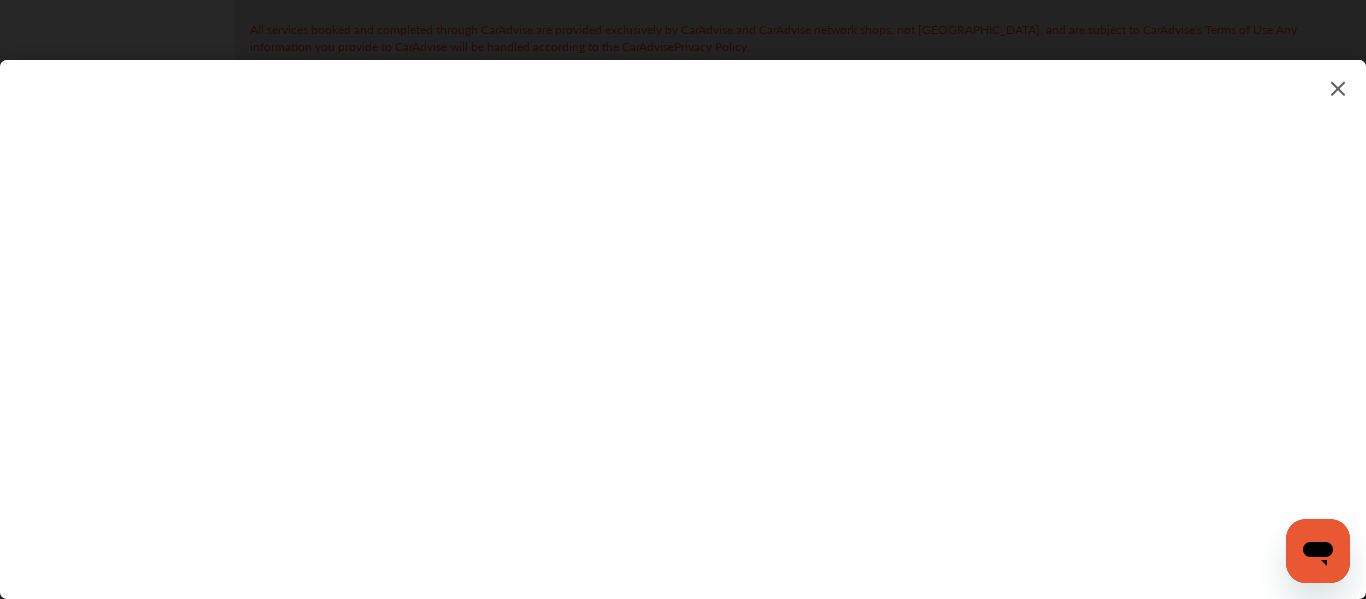 click at bounding box center (683, 309) 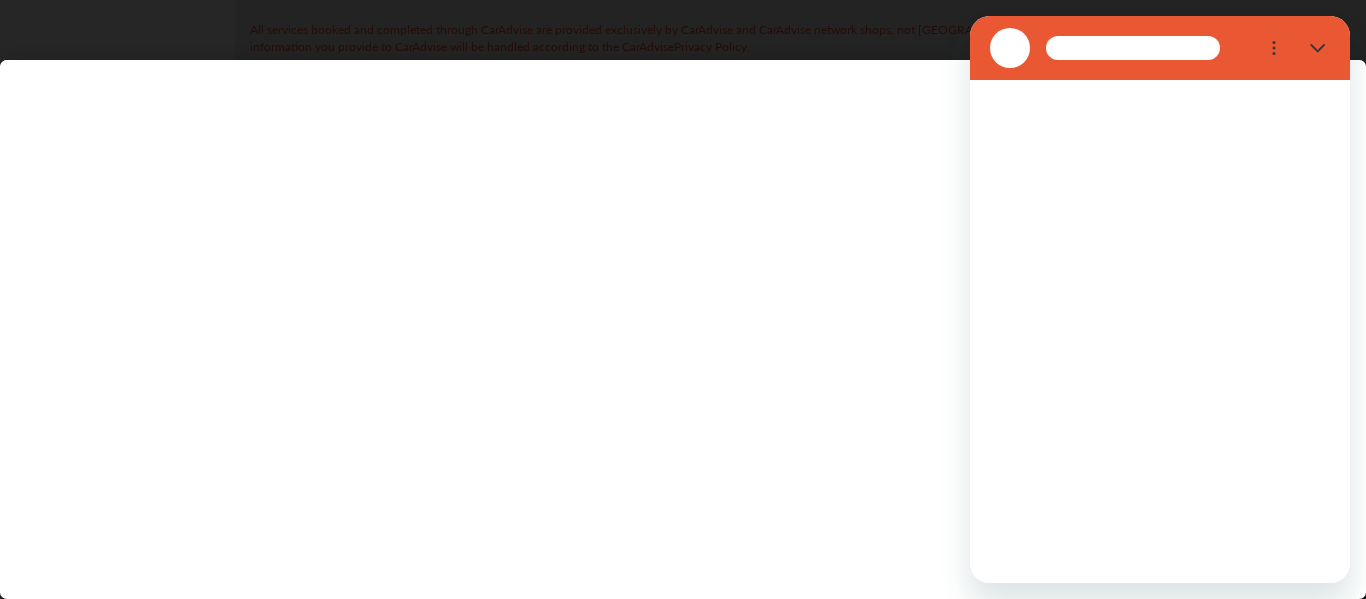 scroll, scrollTop: 0, scrollLeft: 0, axis: both 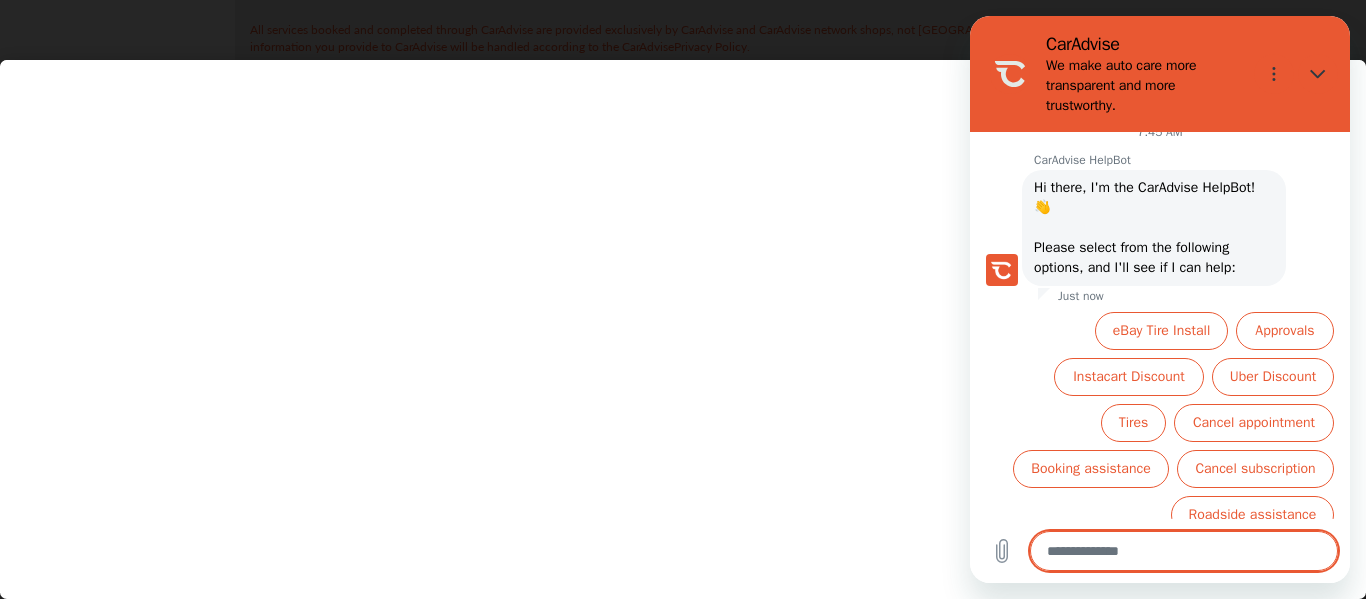 click at bounding box center (683, 309) 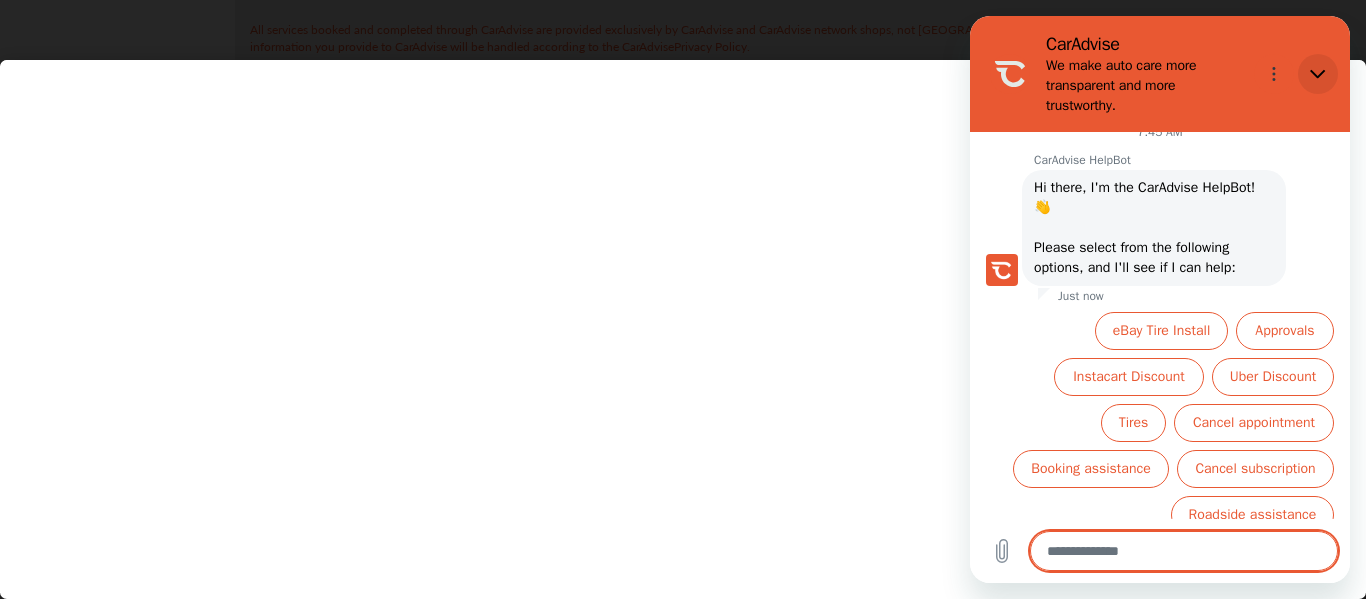 click at bounding box center (1318, 74) 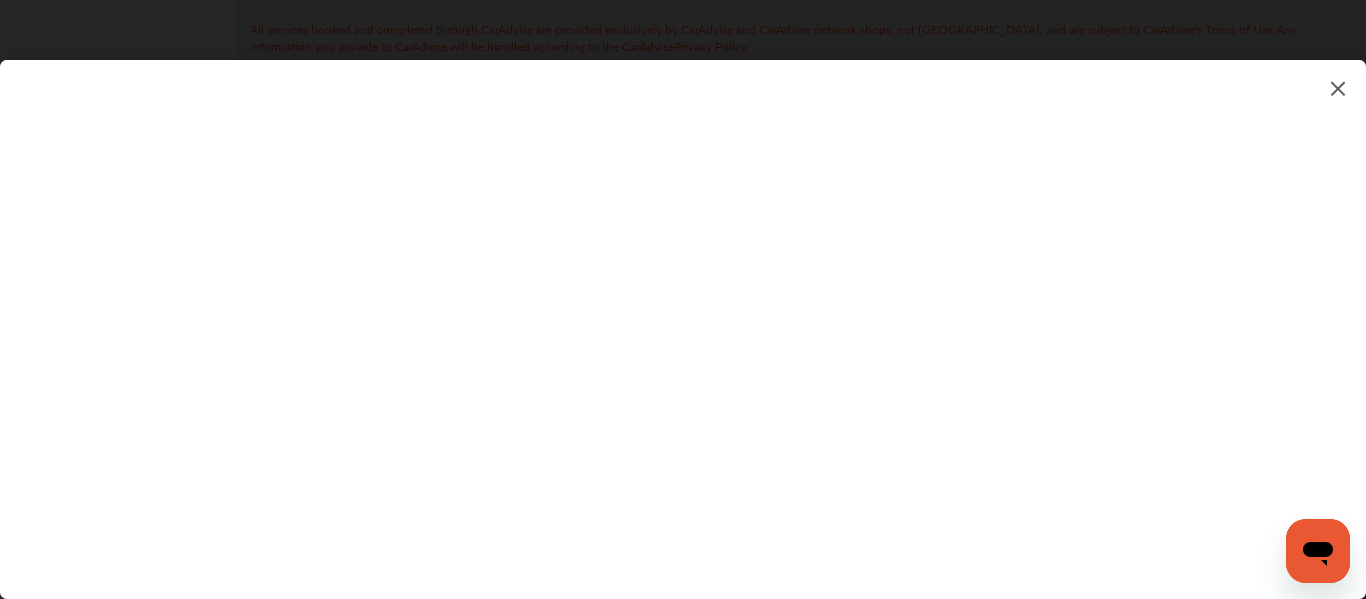 scroll, scrollTop: 64, scrollLeft: 0, axis: vertical 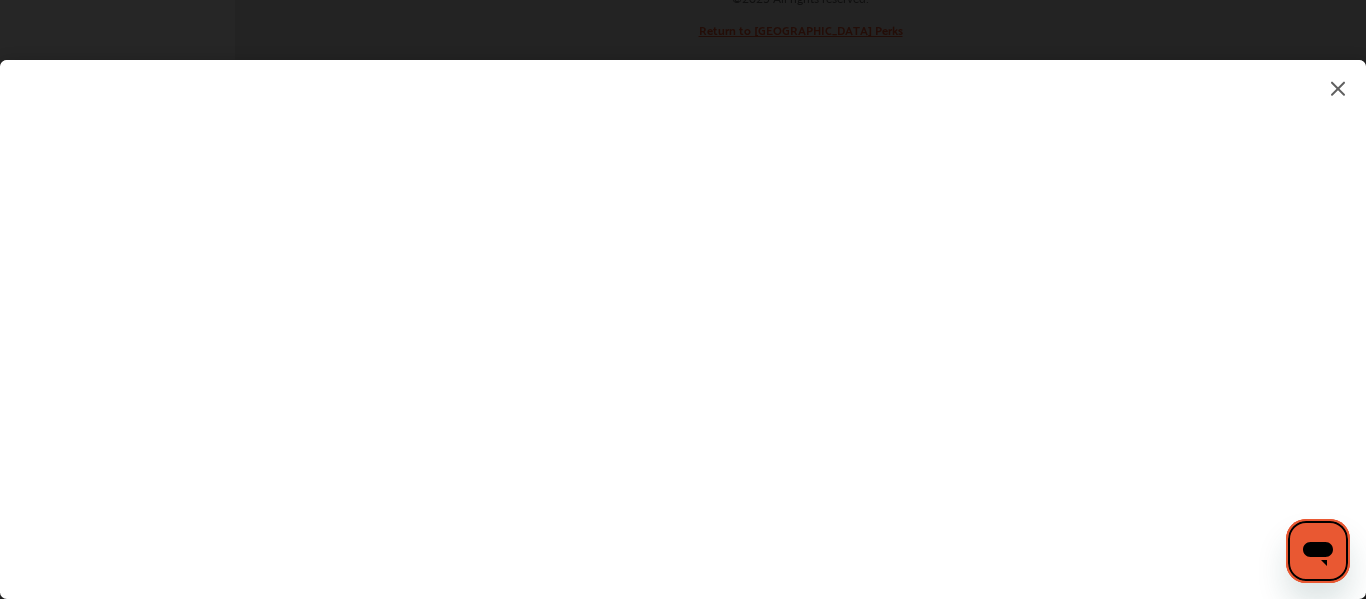 click at bounding box center (683, 309) 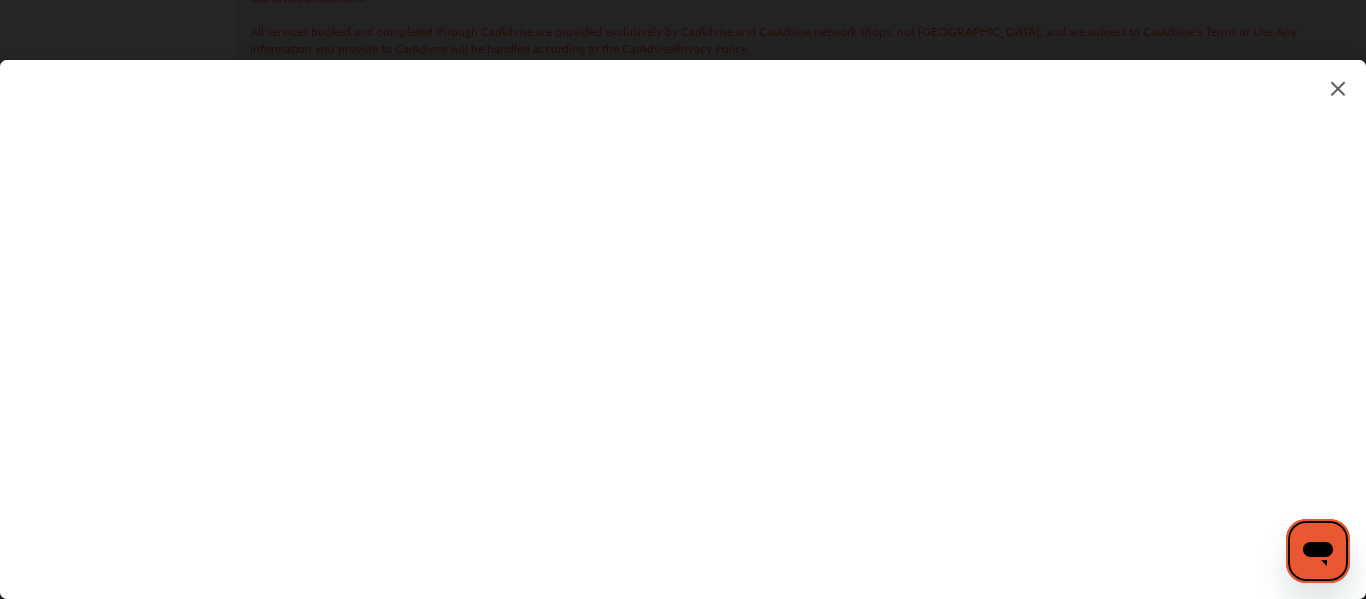 scroll, scrollTop: 2613, scrollLeft: 0, axis: vertical 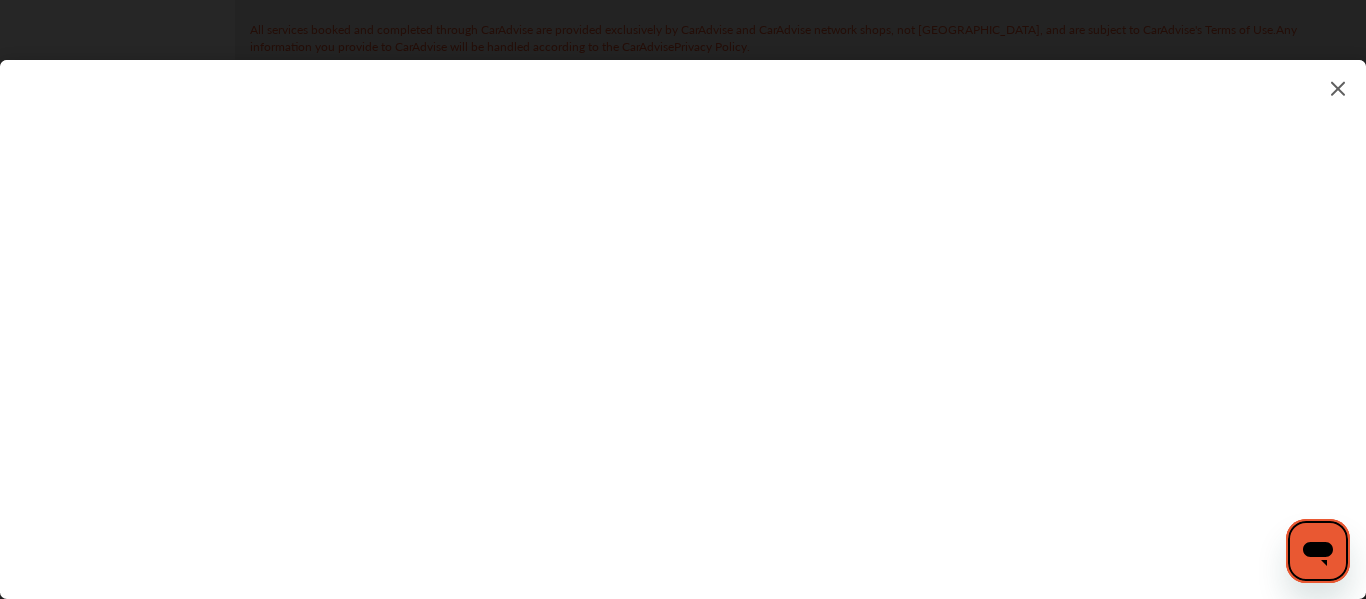 click at bounding box center (683, 309) 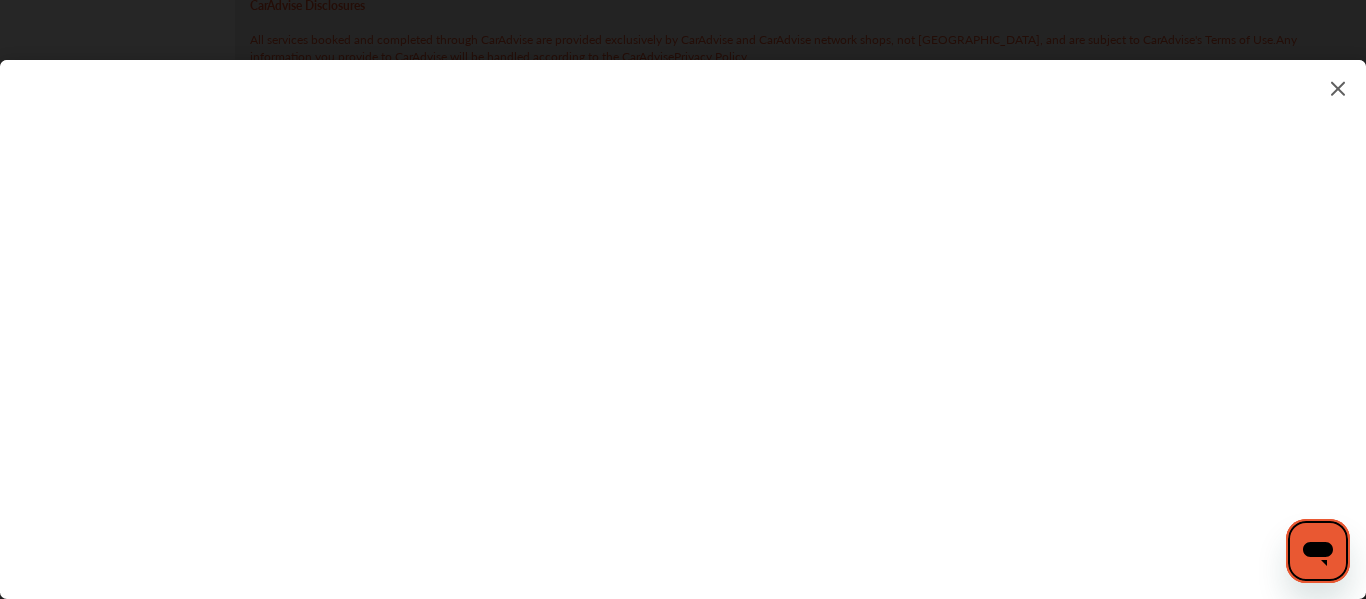 scroll, scrollTop: 2613, scrollLeft: 0, axis: vertical 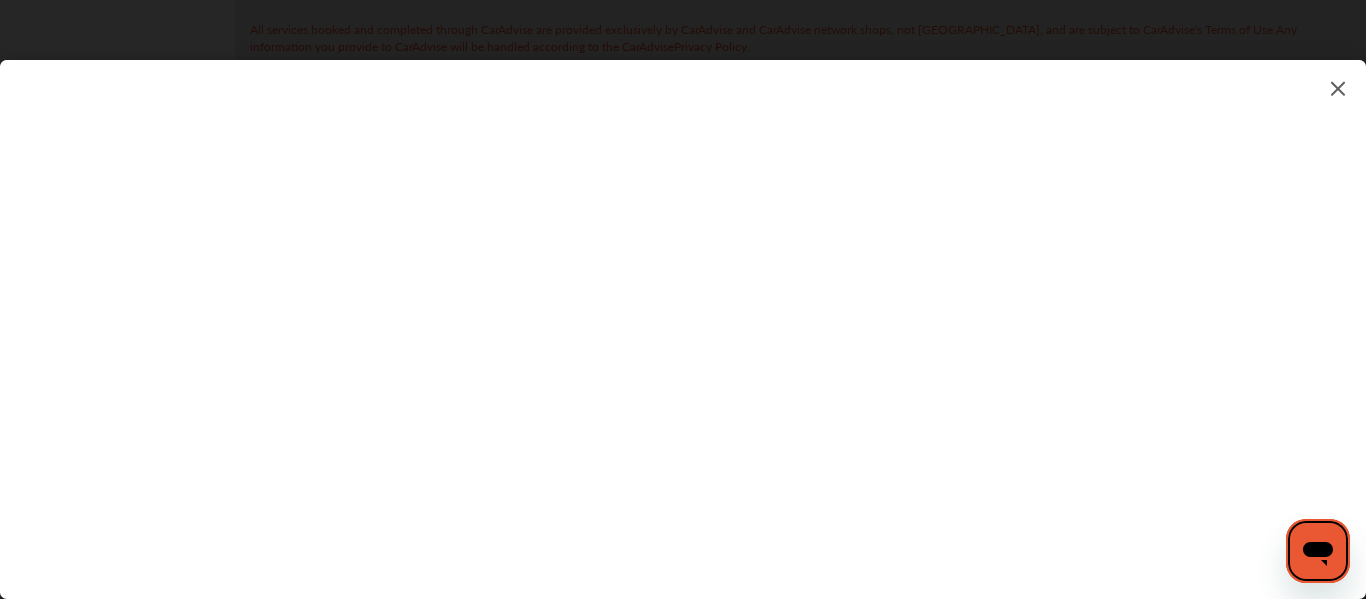 click at bounding box center [1318, 551] 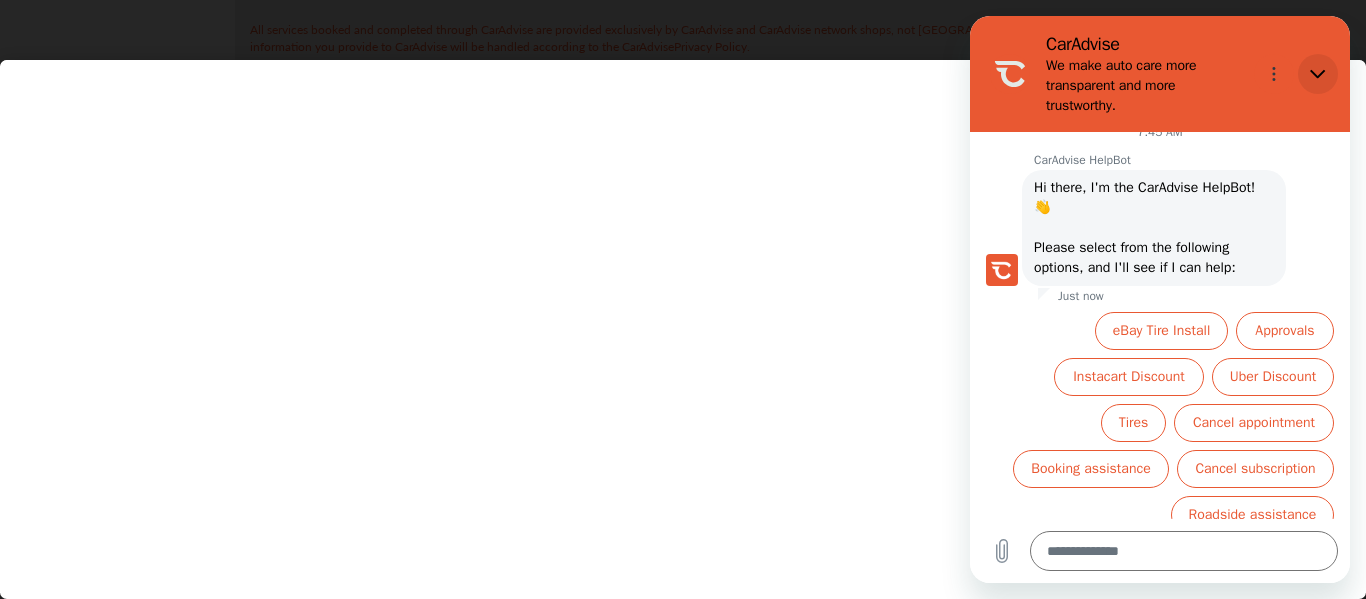 click 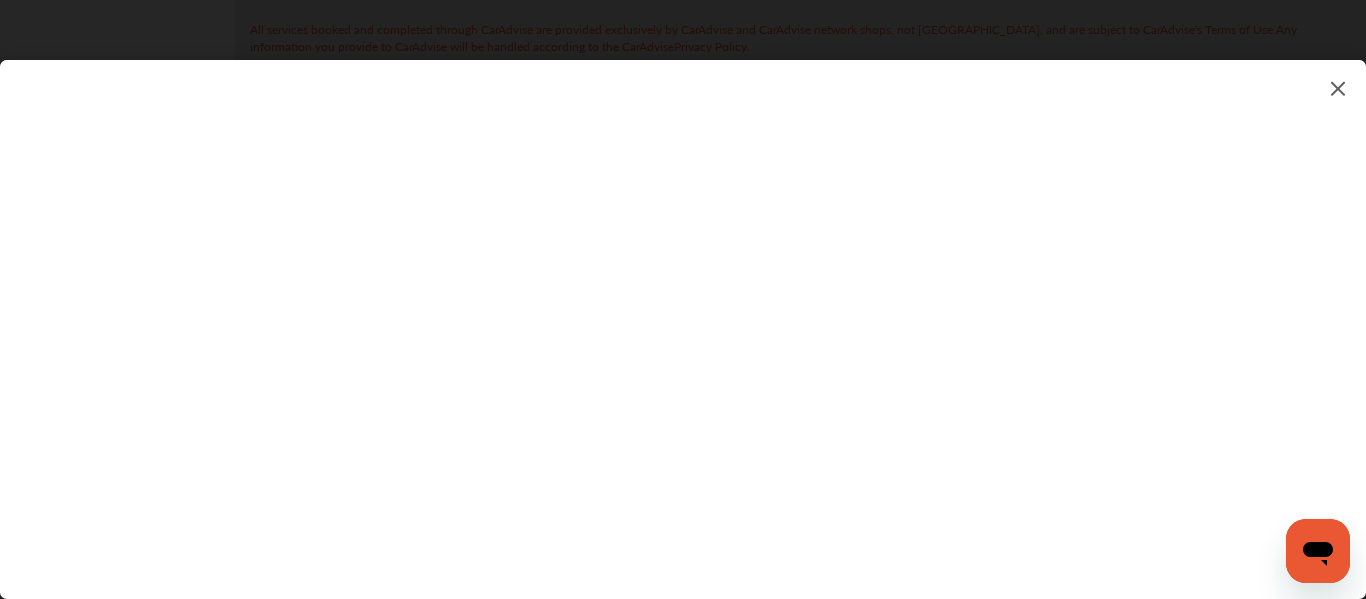 scroll, scrollTop: 64, scrollLeft: 0, axis: vertical 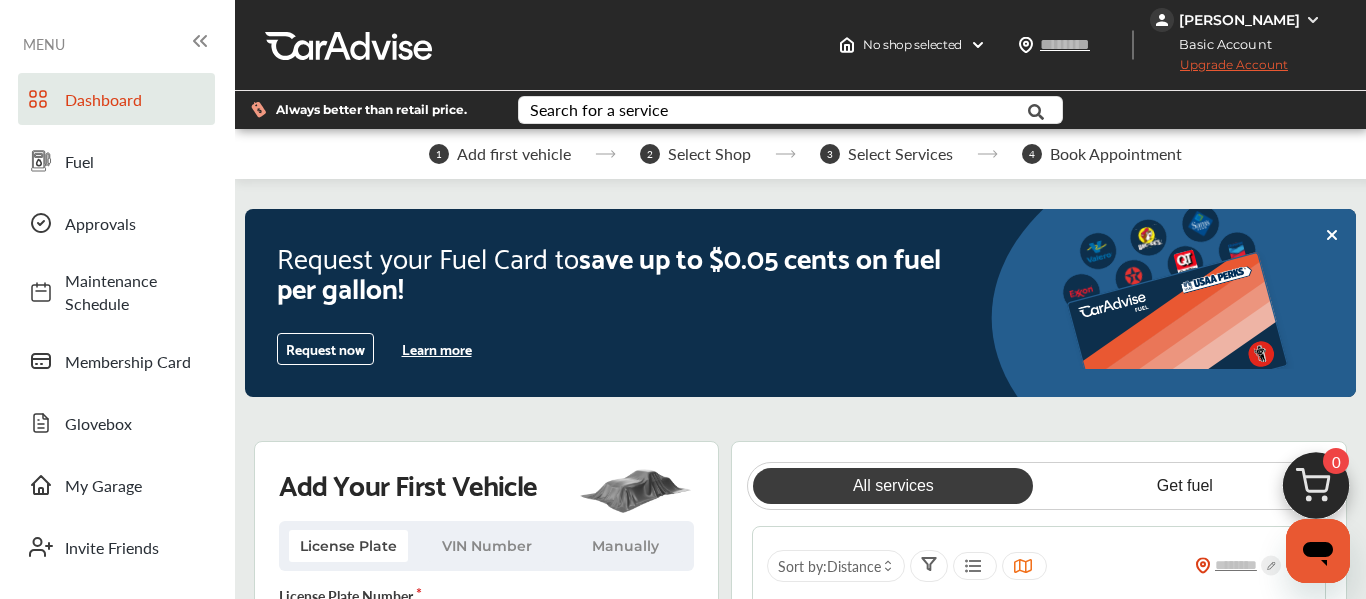 click on "Learn more" at bounding box center [437, 349] 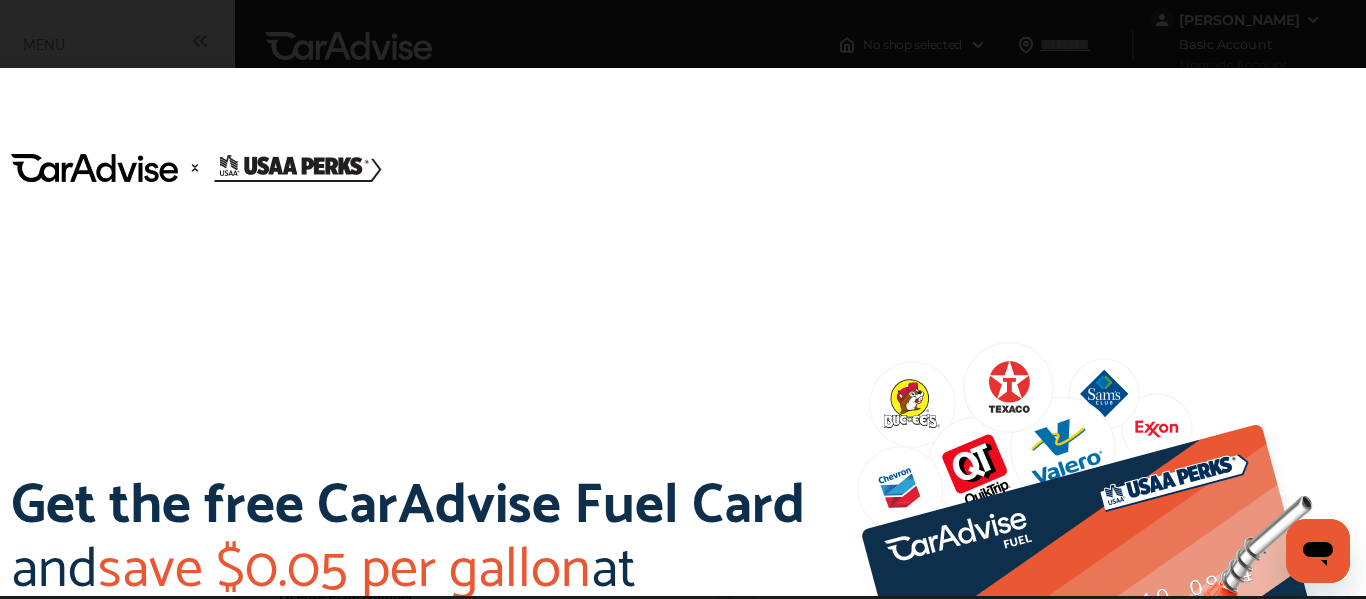 type 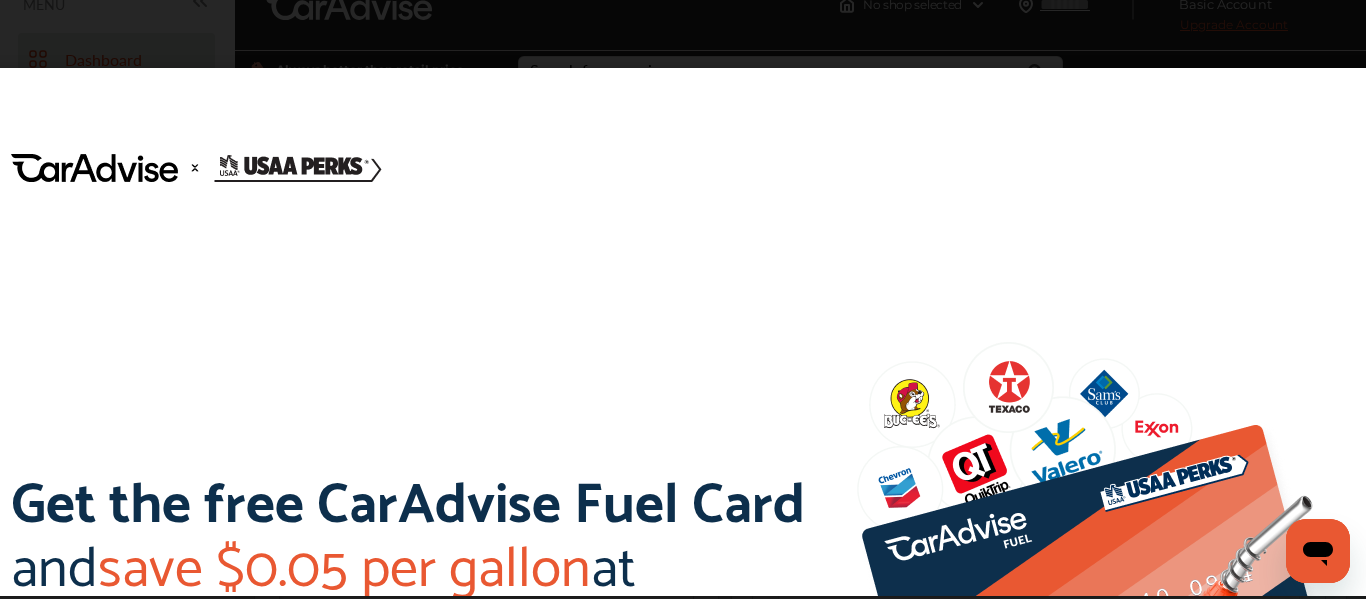 scroll, scrollTop: 120, scrollLeft: 0, axis: vertical 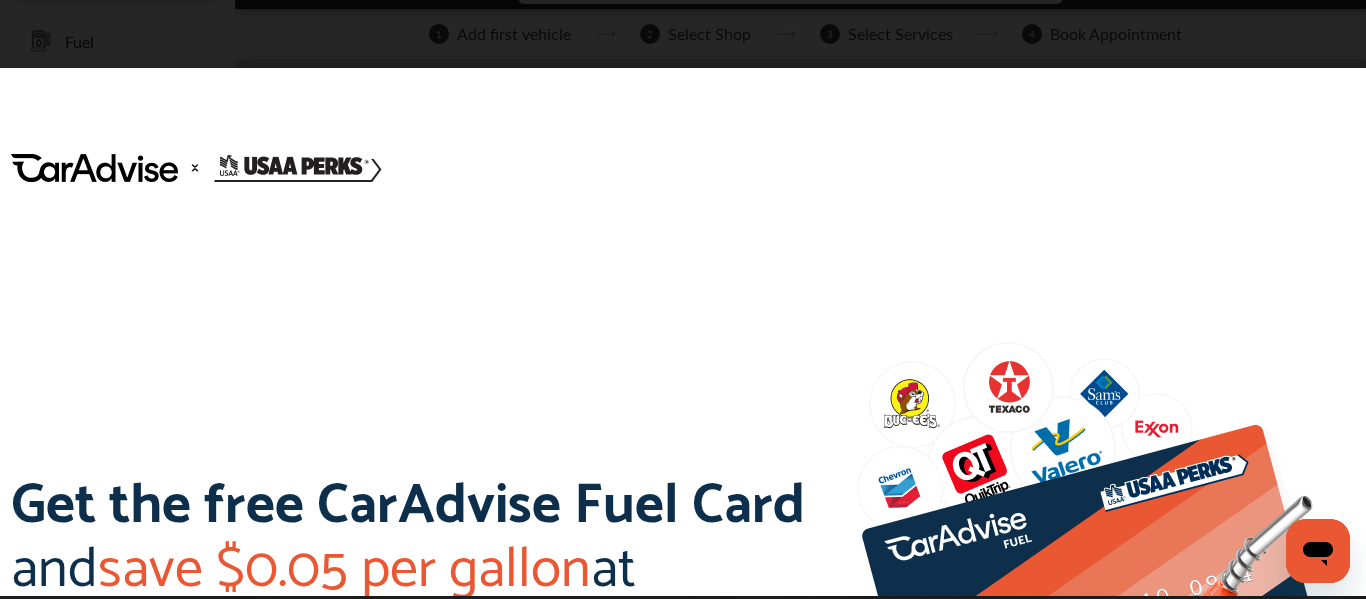 click at bounding box center [1132, 588] 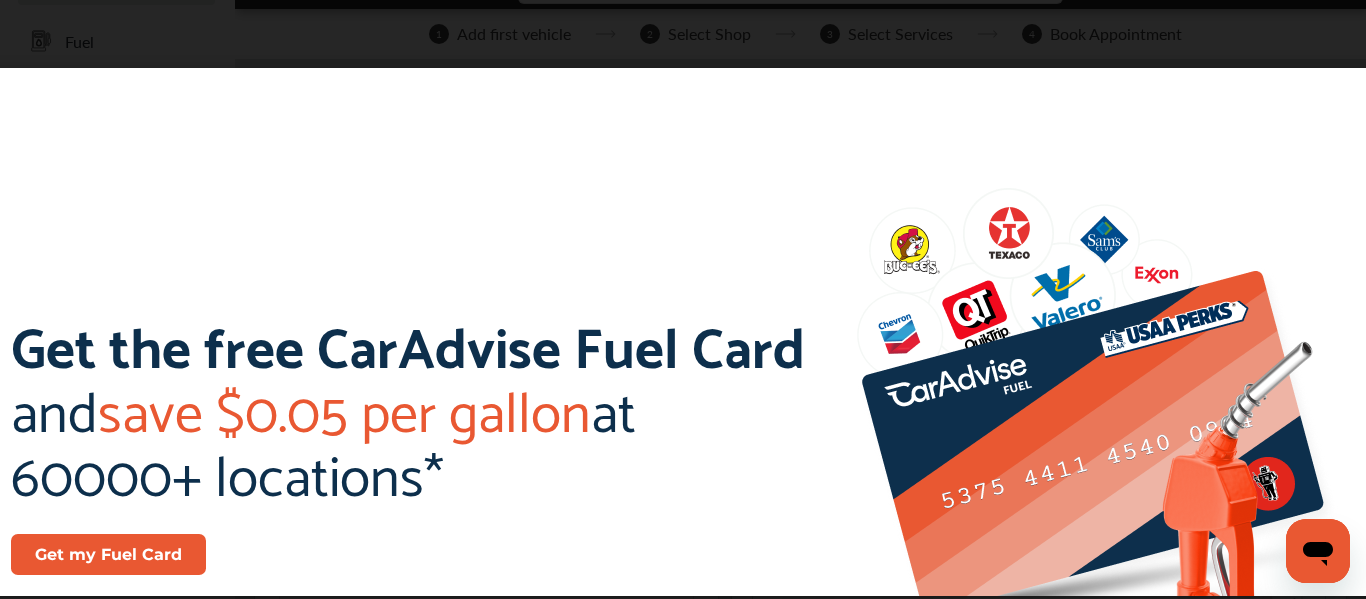 scroll, scrollTop: 69, scrollLeft: 0, axis: vertical 